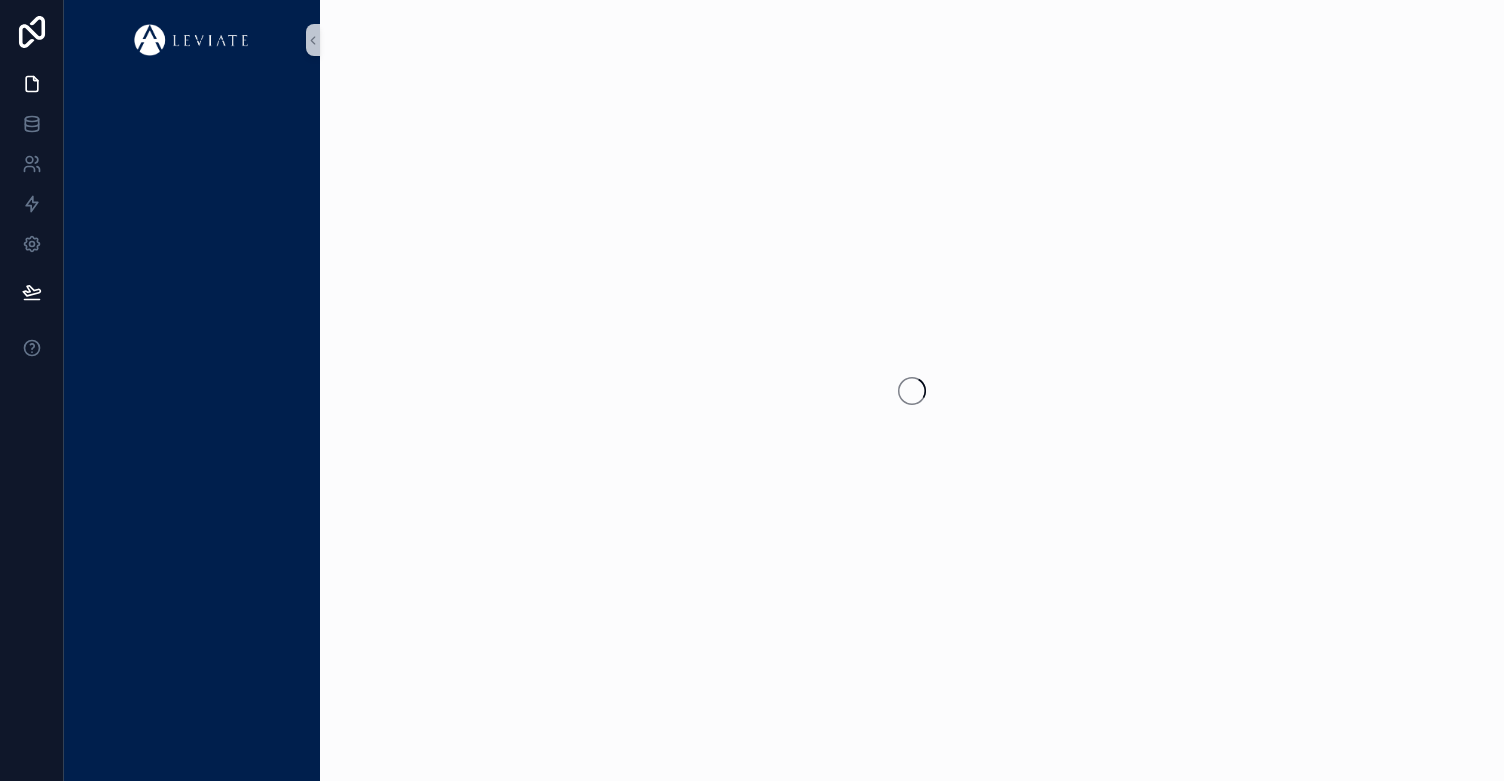 scroll, scrollTop: 0, scrollLeft: 0, axis: both 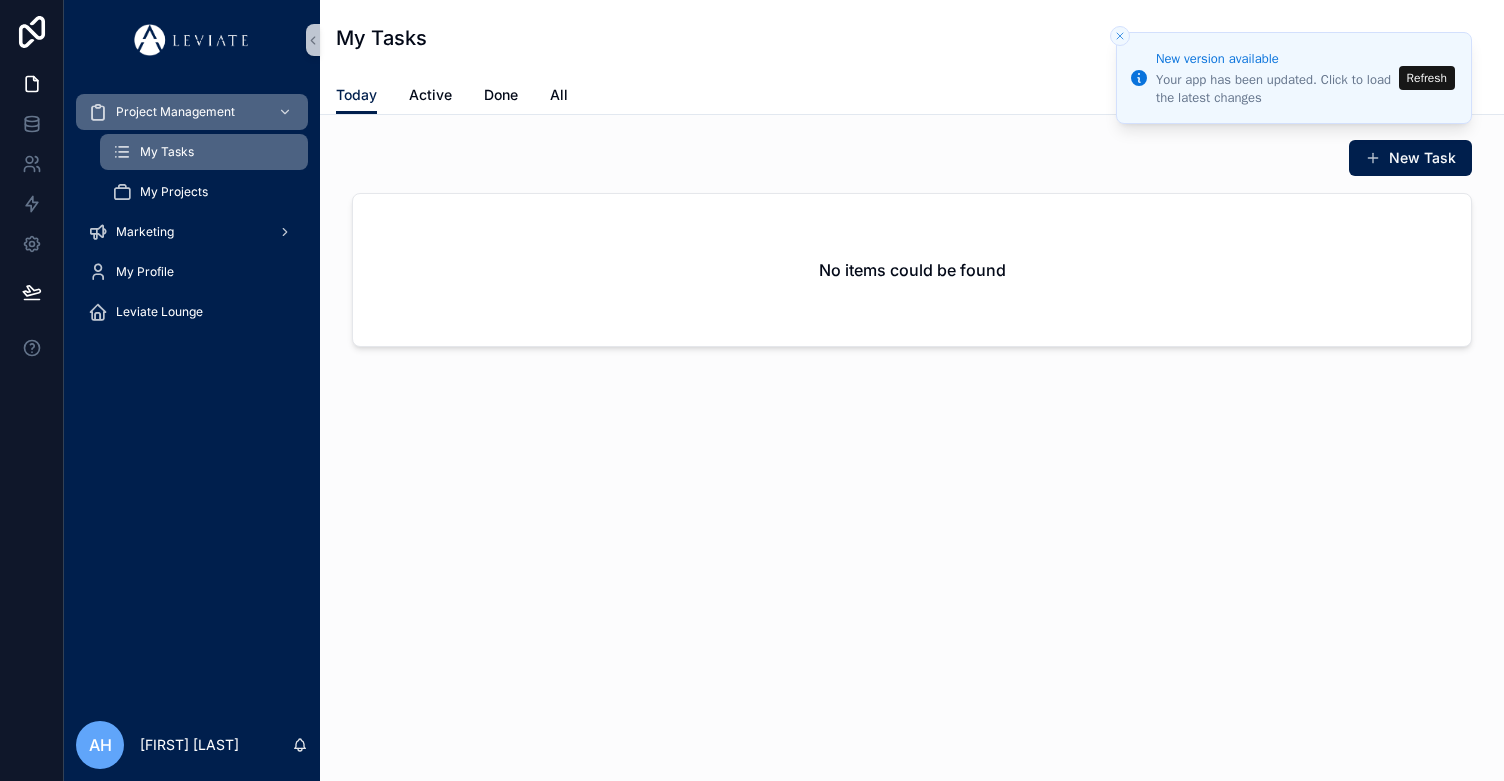 click 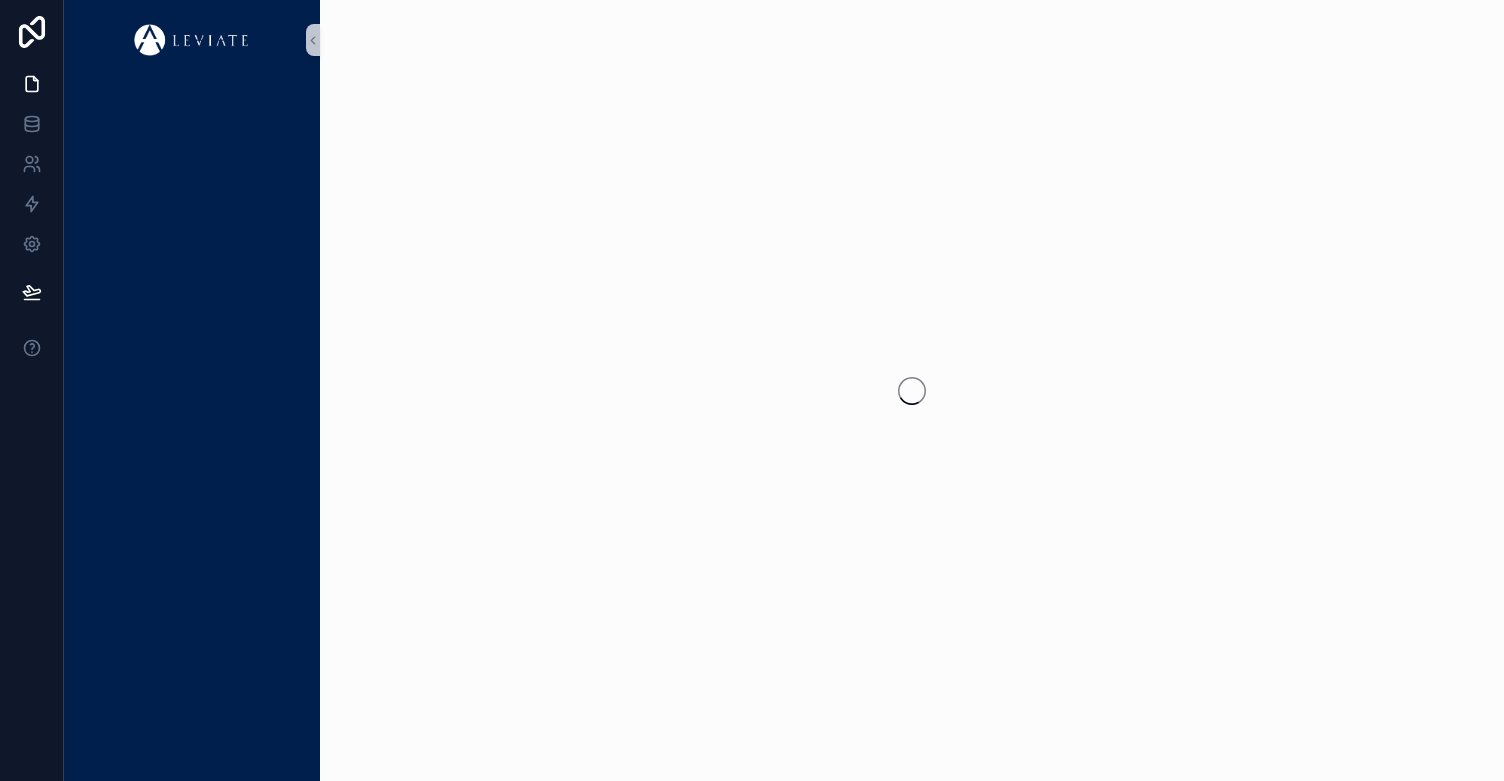 scroll, scrollTop: 0, scrollLeft: 0, axis: both 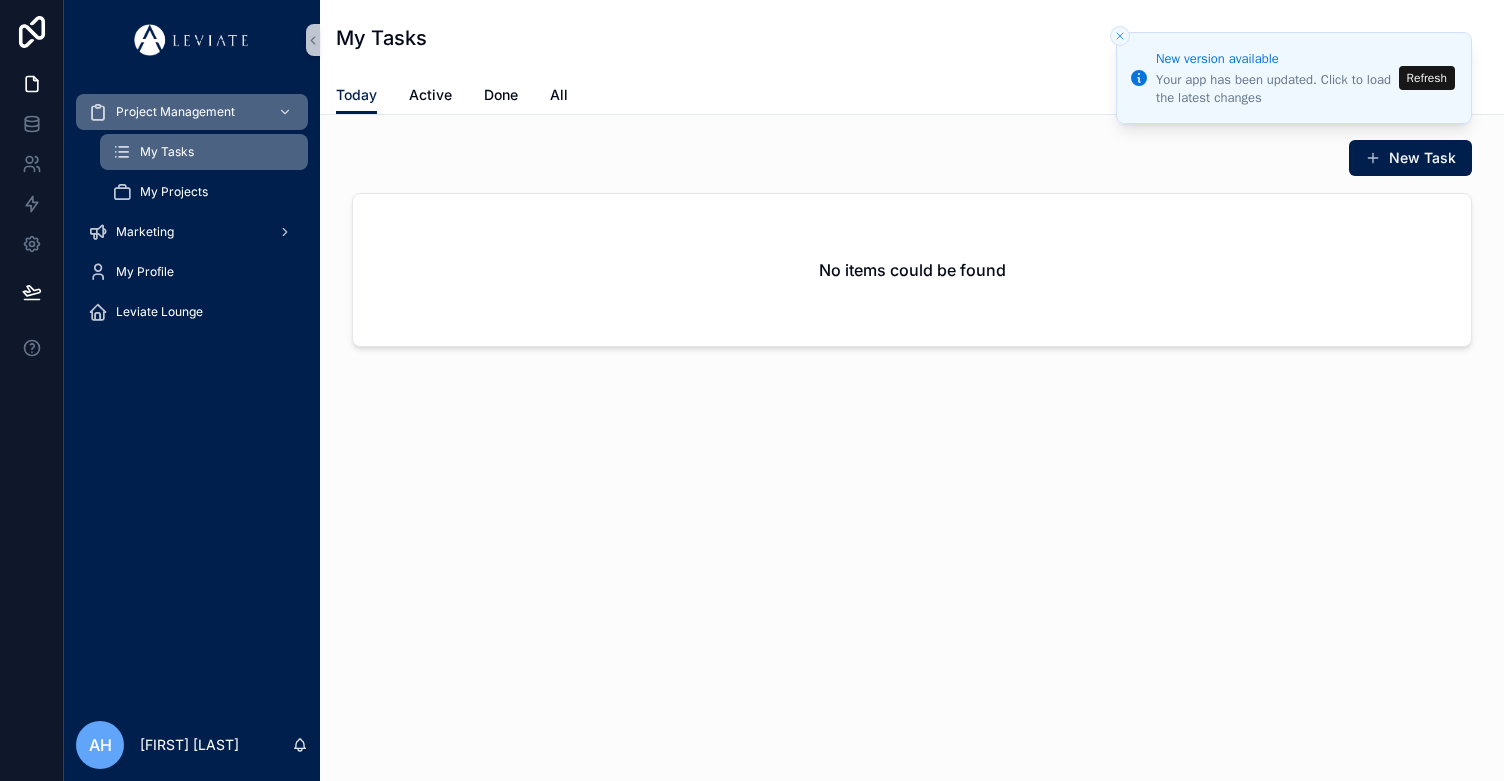 click at bounding box center [1120, 36] 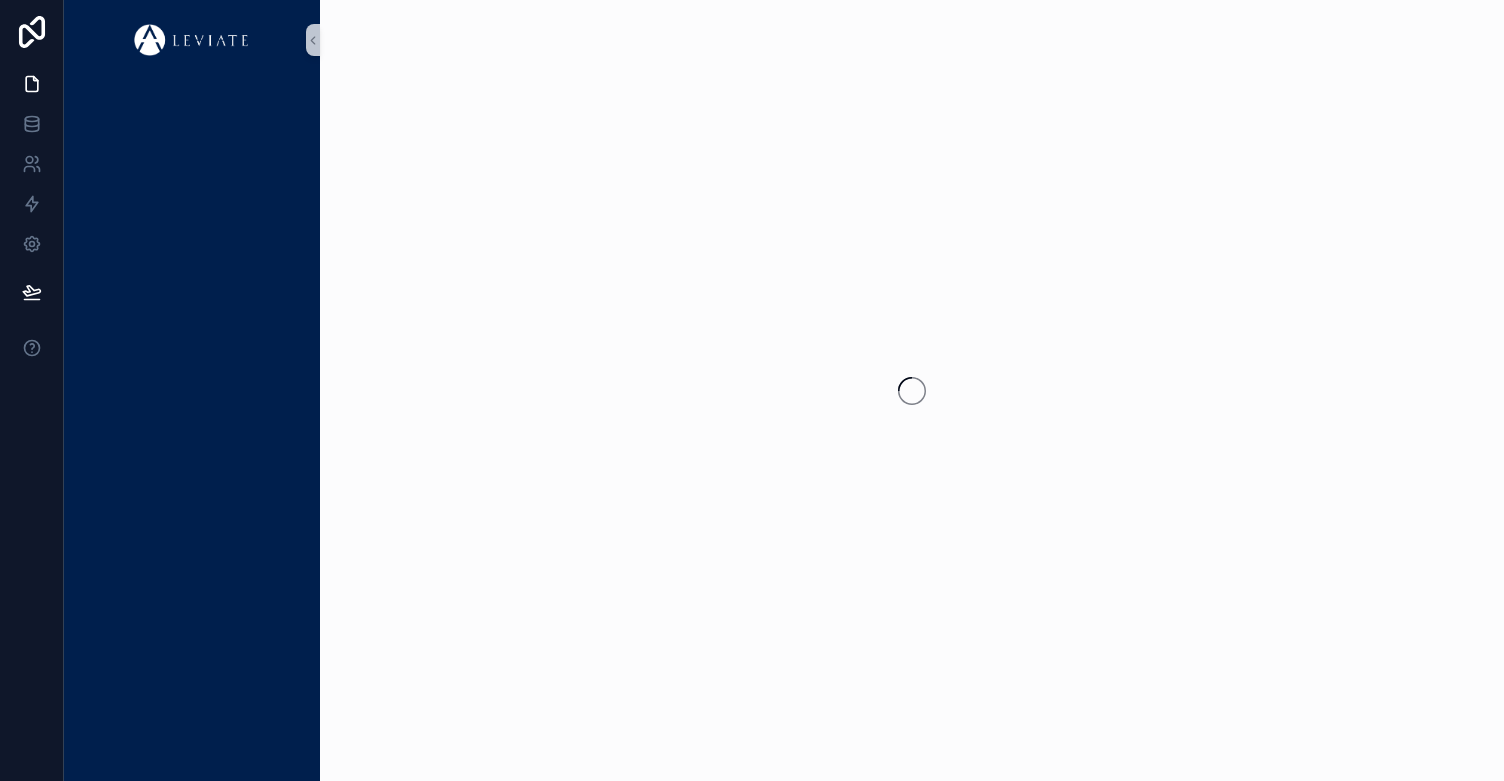 scroll, scrollTop: 0, scrollLeft: 0, axis: both 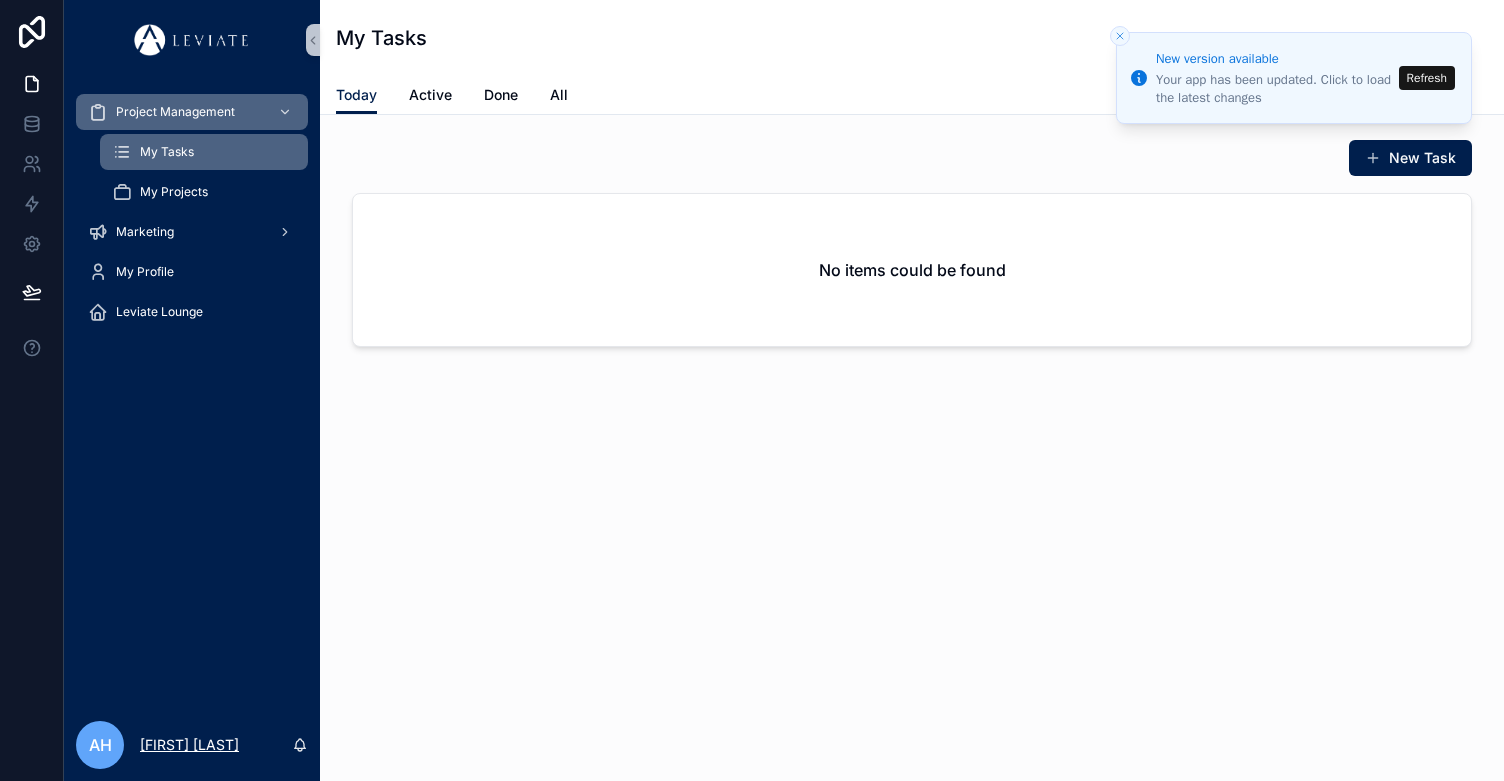 click on "[FIRST] [LAST]" at bounding box center (189, 745) 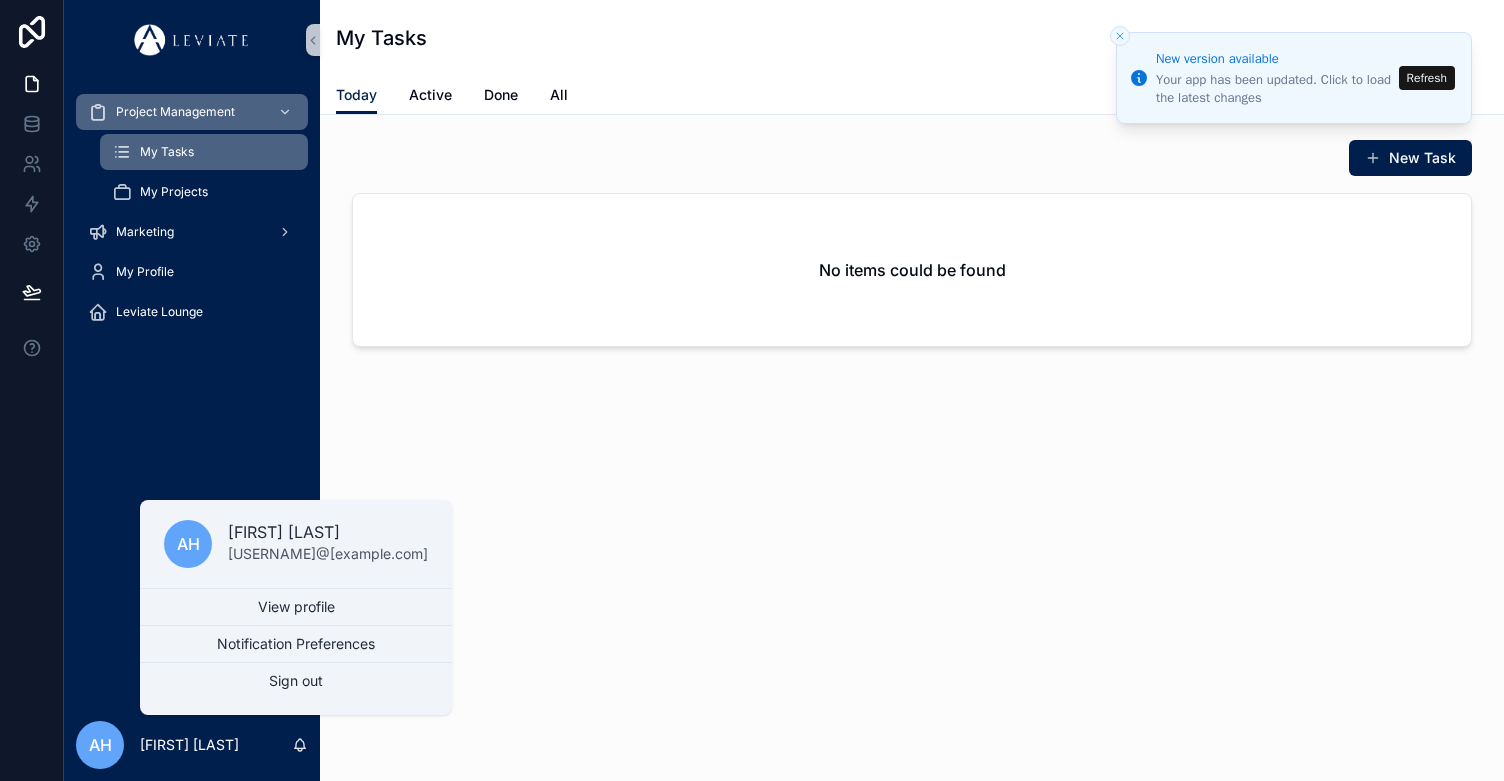 click on "My Tasks Today Today Active Done All New Task No items could be found" at bounding box center (912, 390) 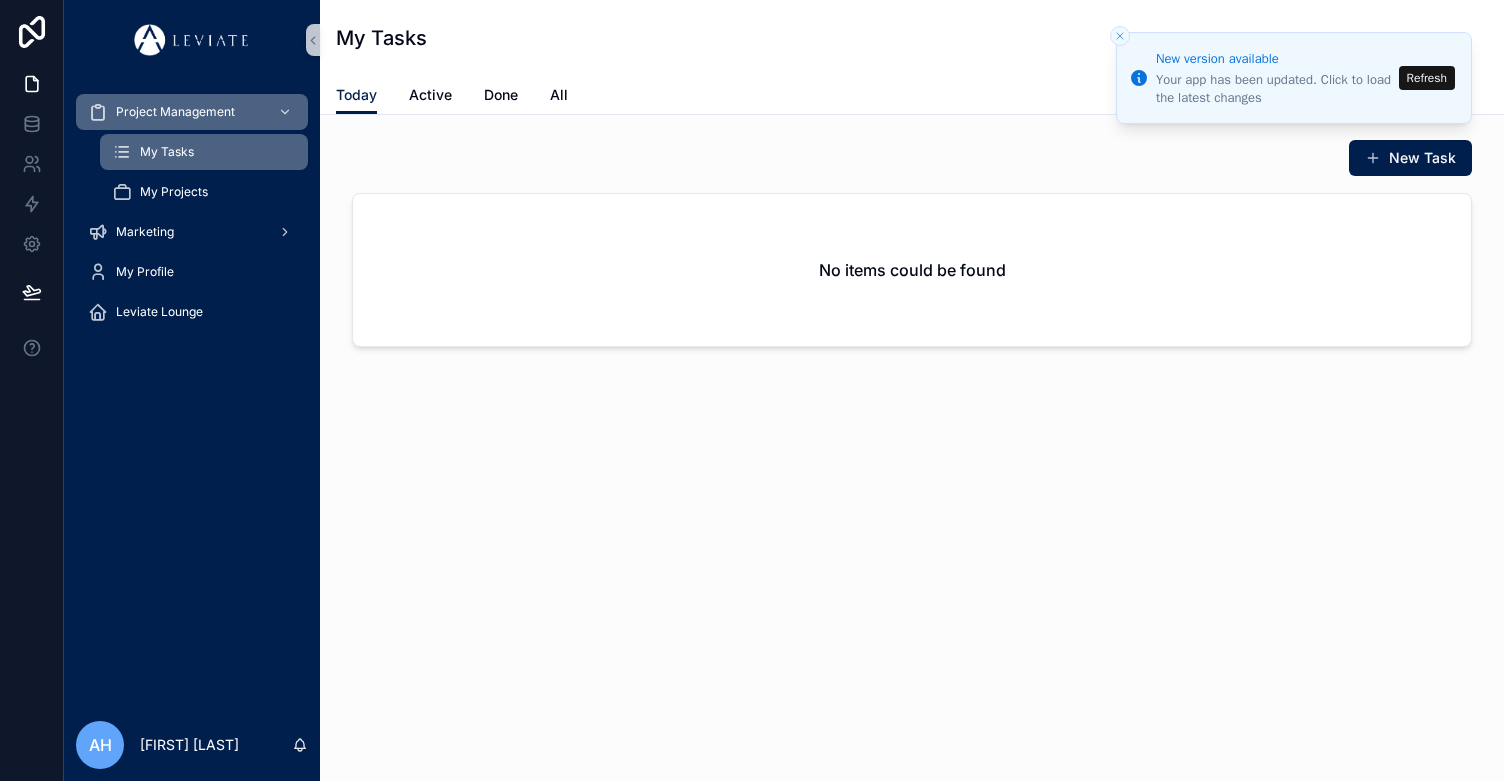 click on "My Projects" at bounding box center [174, 192] 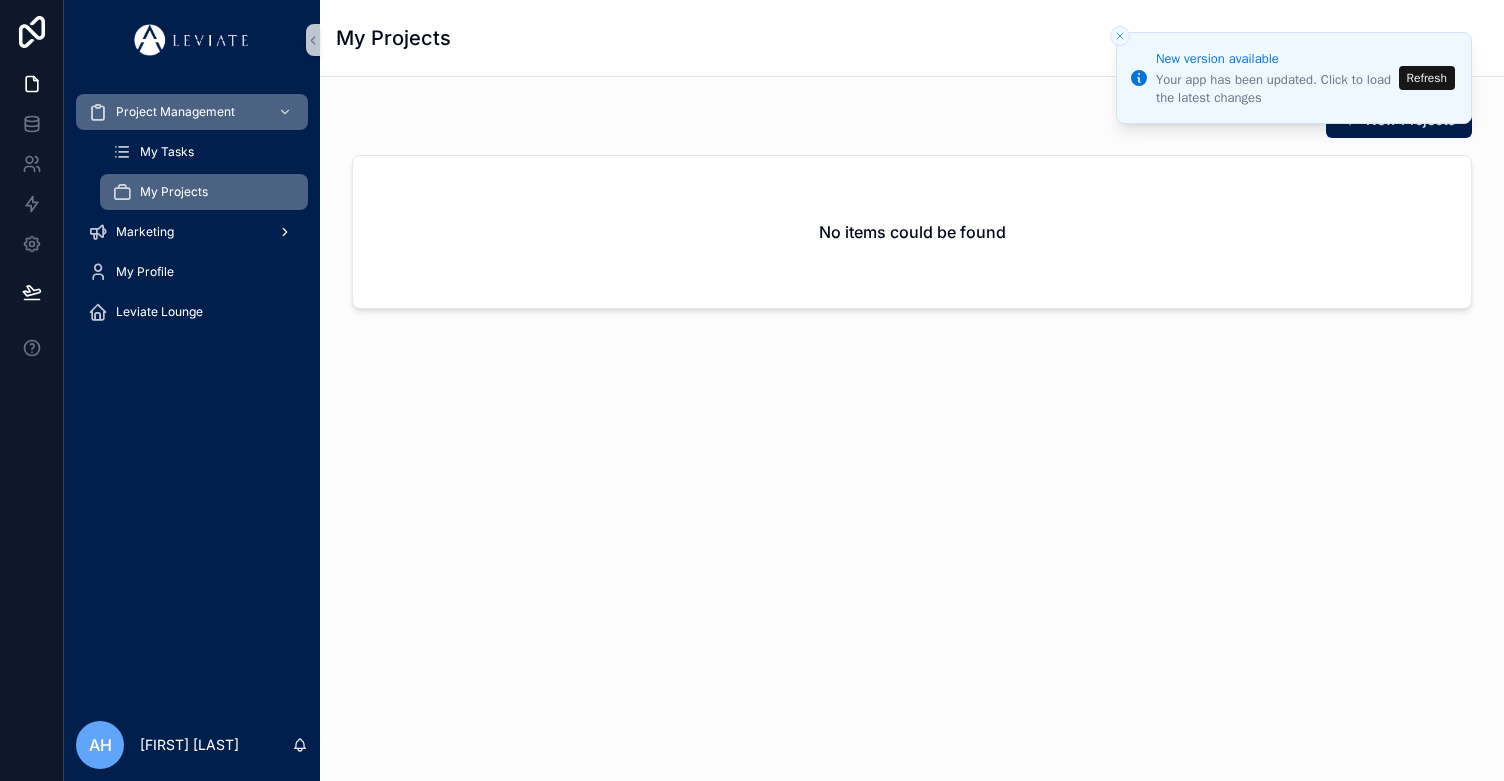 click on "Marketing" at bounding box center (192, 232) 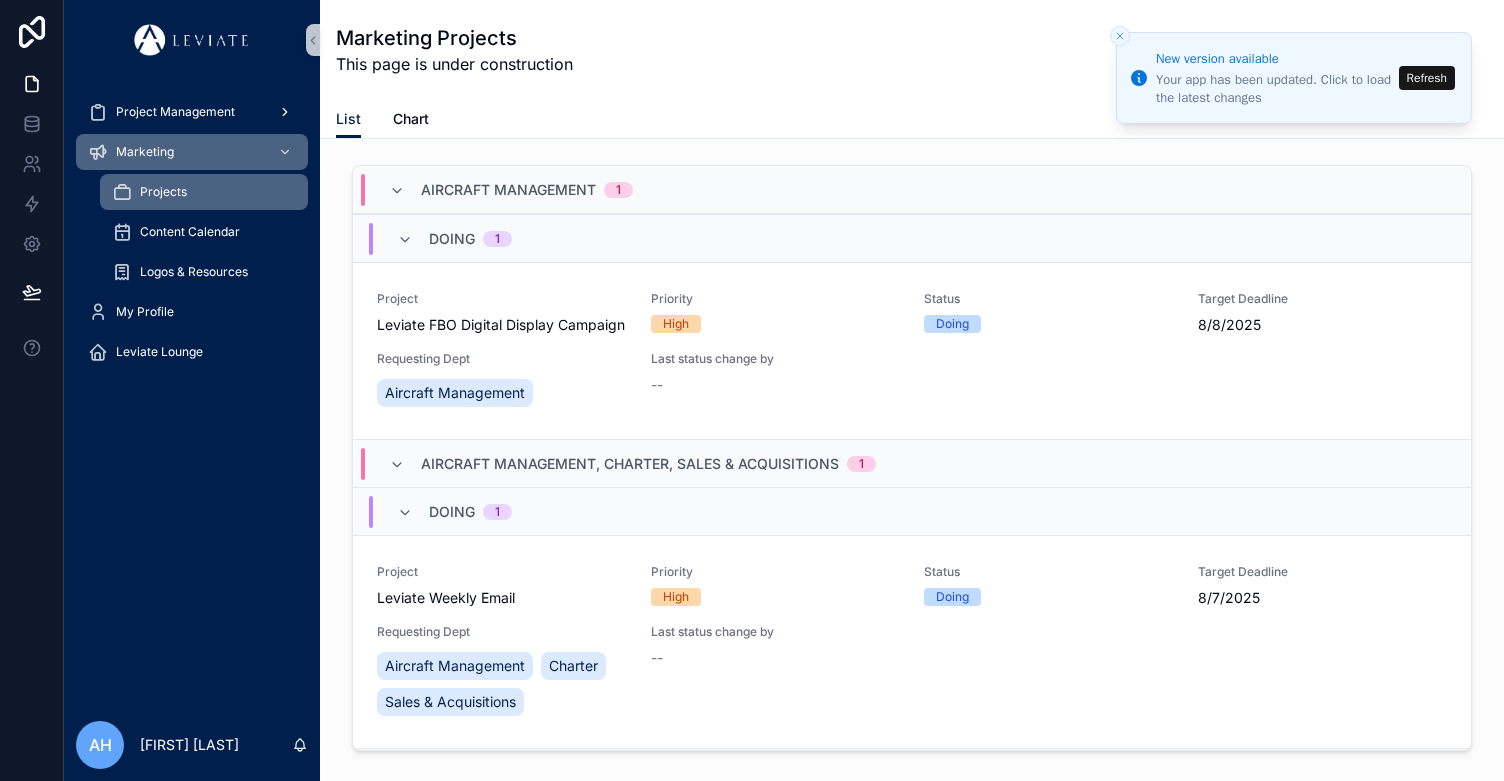 click on "Project Management" at bounding box center (192, 112) 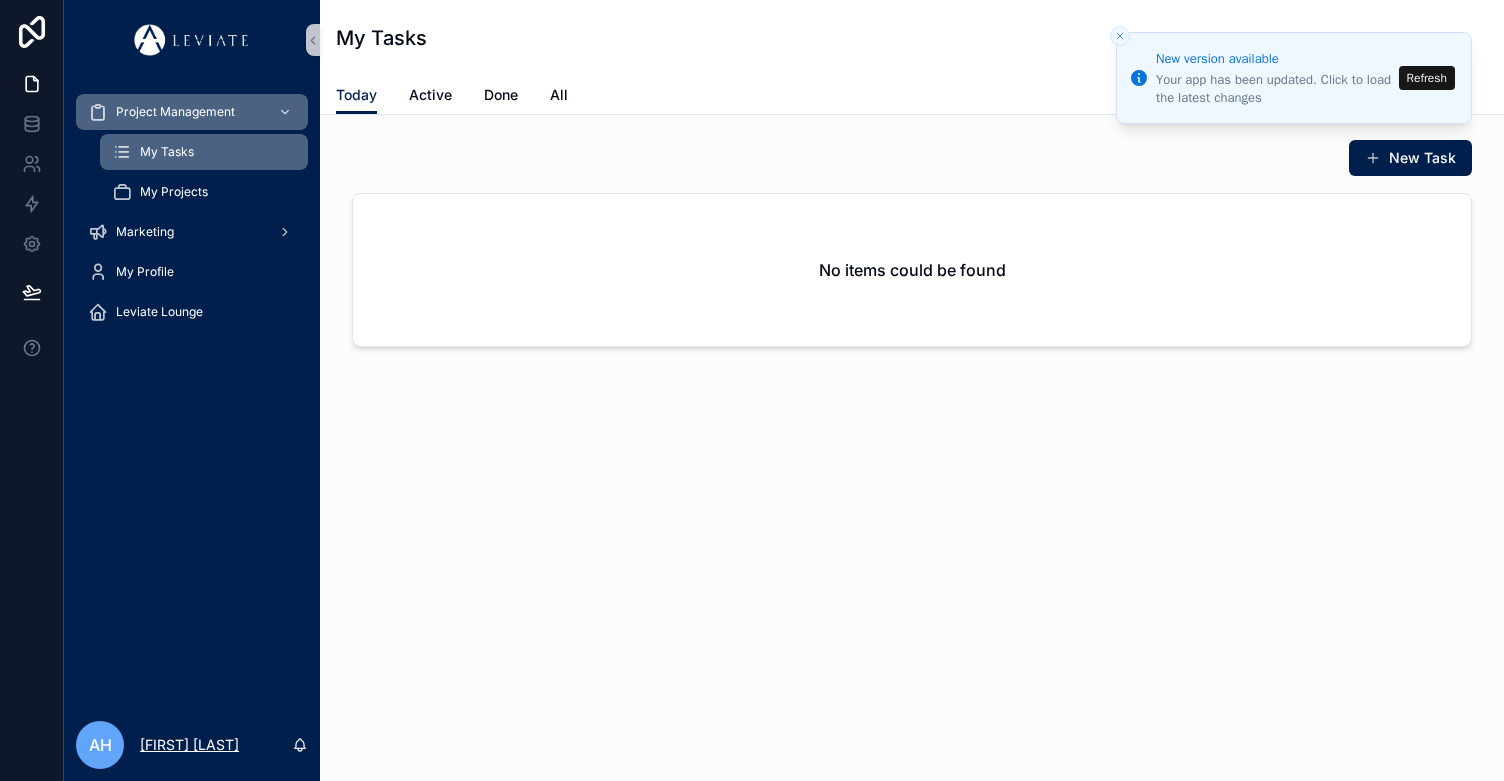 click on "[FIRST] [LAST]" at bounding box center [189, 745] 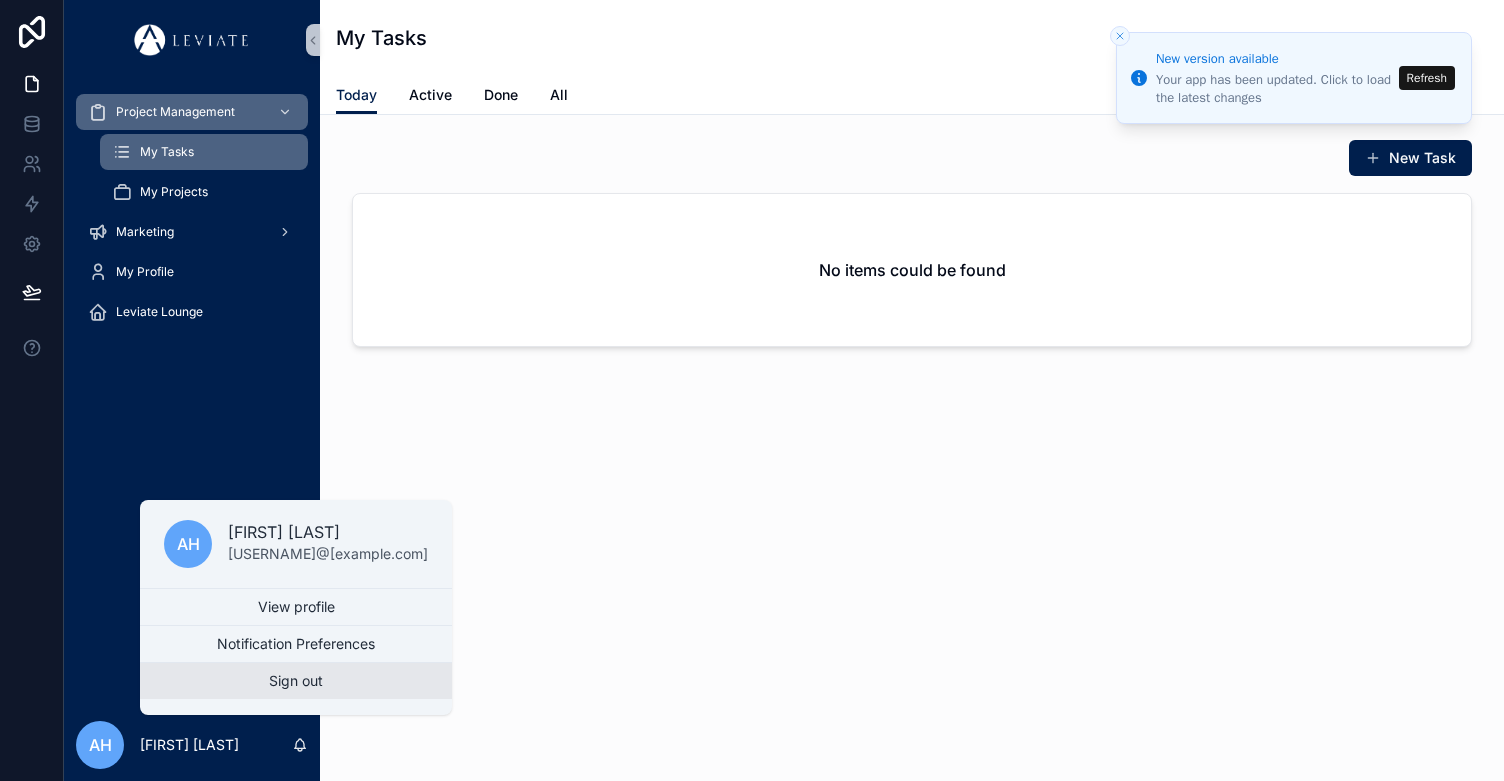 click on "Sign out" at bounding box center [296, 681] 